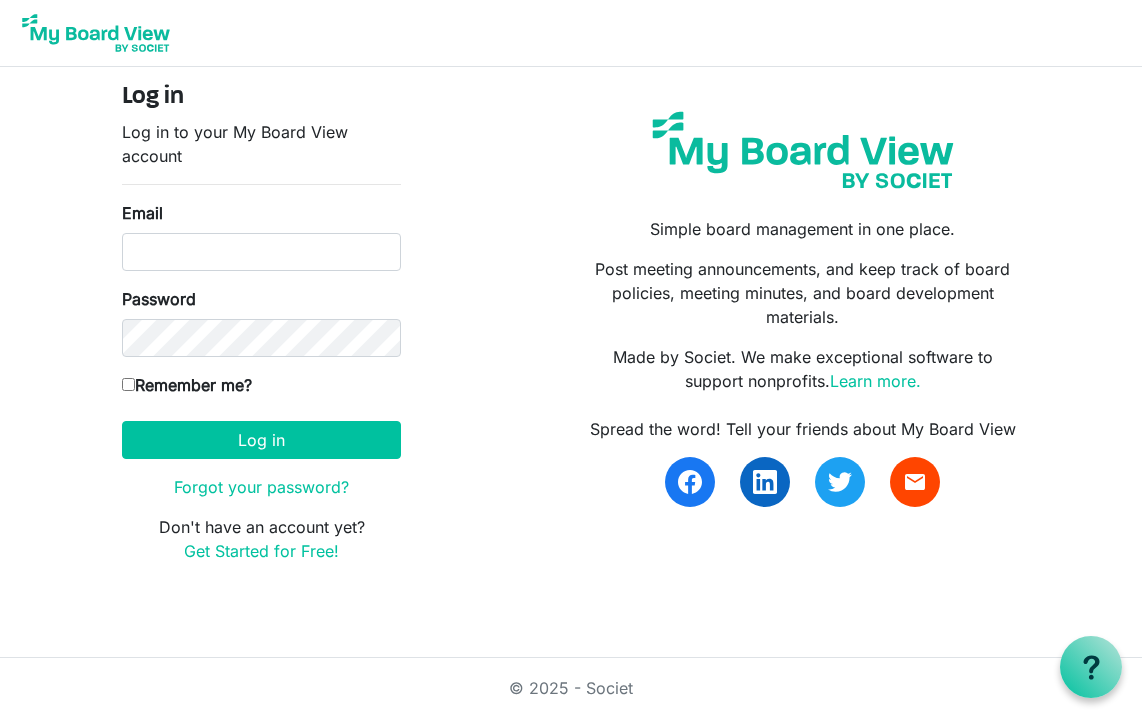 scroll, scrollTop: 0, scrollLeft: 0, axis: both 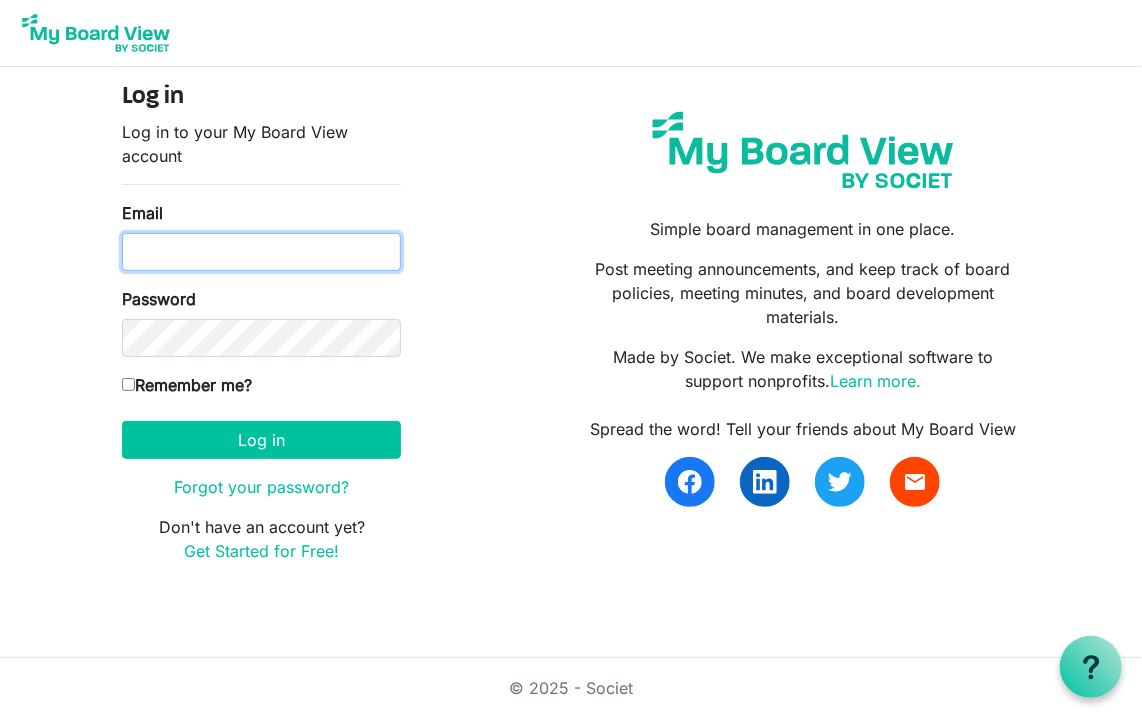 type on "susan.g.fillmore@gmail.com" 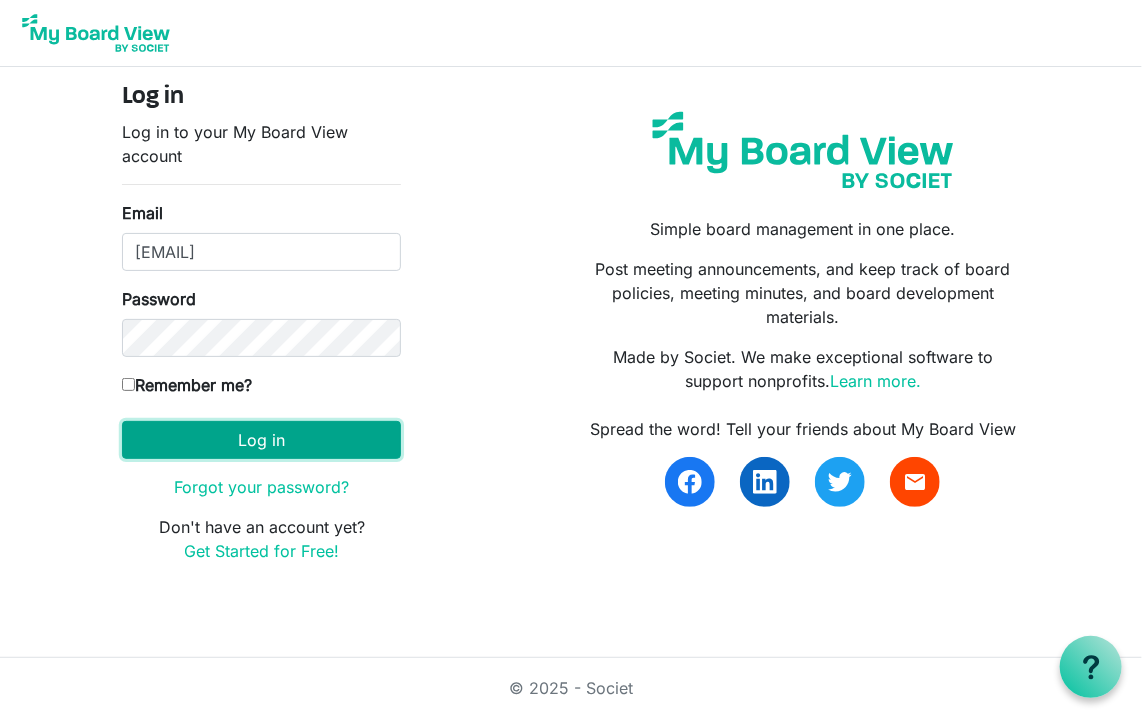 click on "Log in" at bounding box center [261, 440] 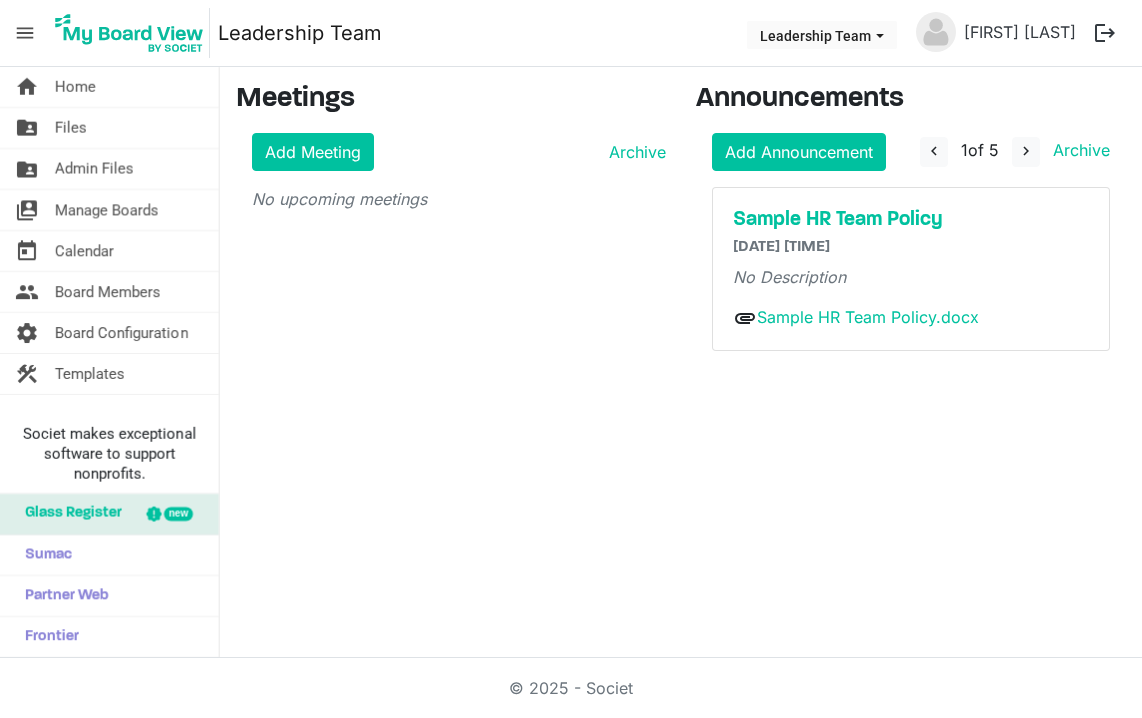 scroll, scrollTop: 0, scrollLeft: 0, axis: both 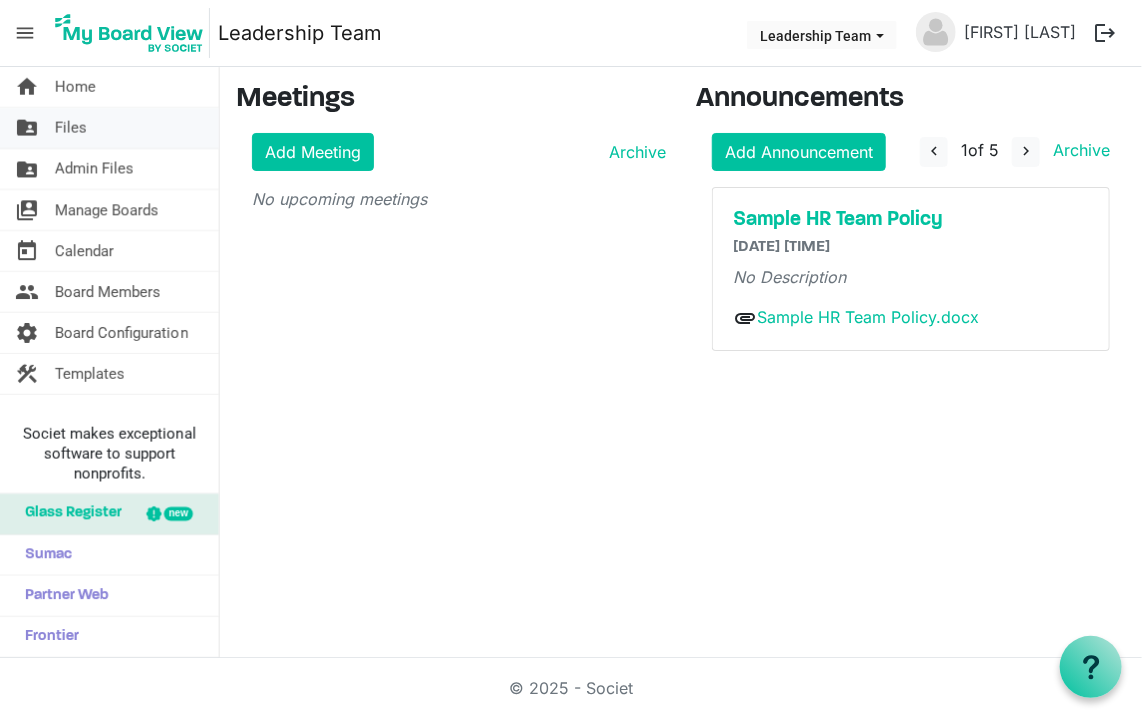 click on "Files" at bounding box center (71, 128) 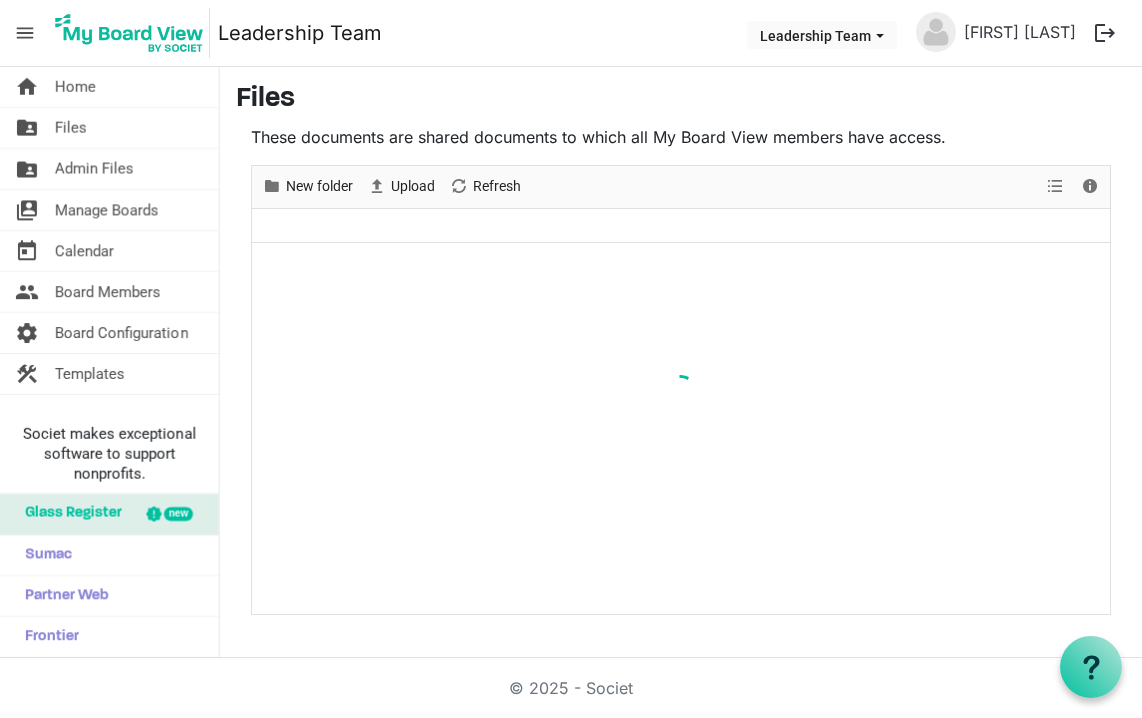 scroll, scrollTop: 0, scrollLeft: 0, axis: both 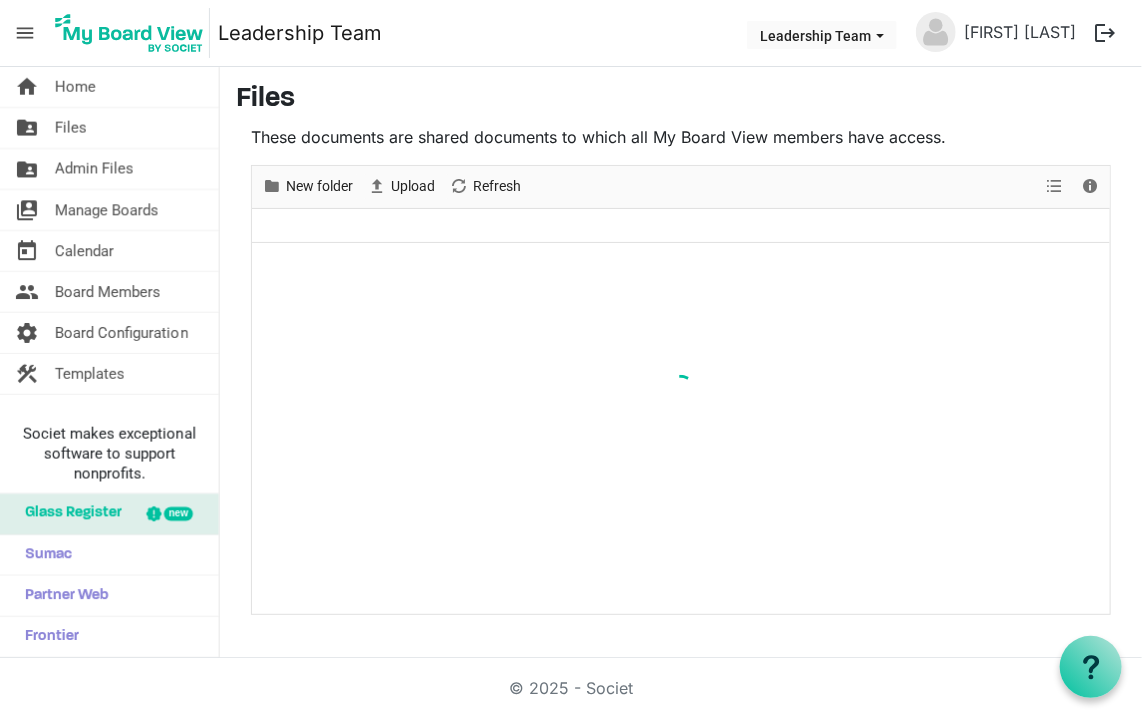 click on "Files" at bounding box center [71, 128] 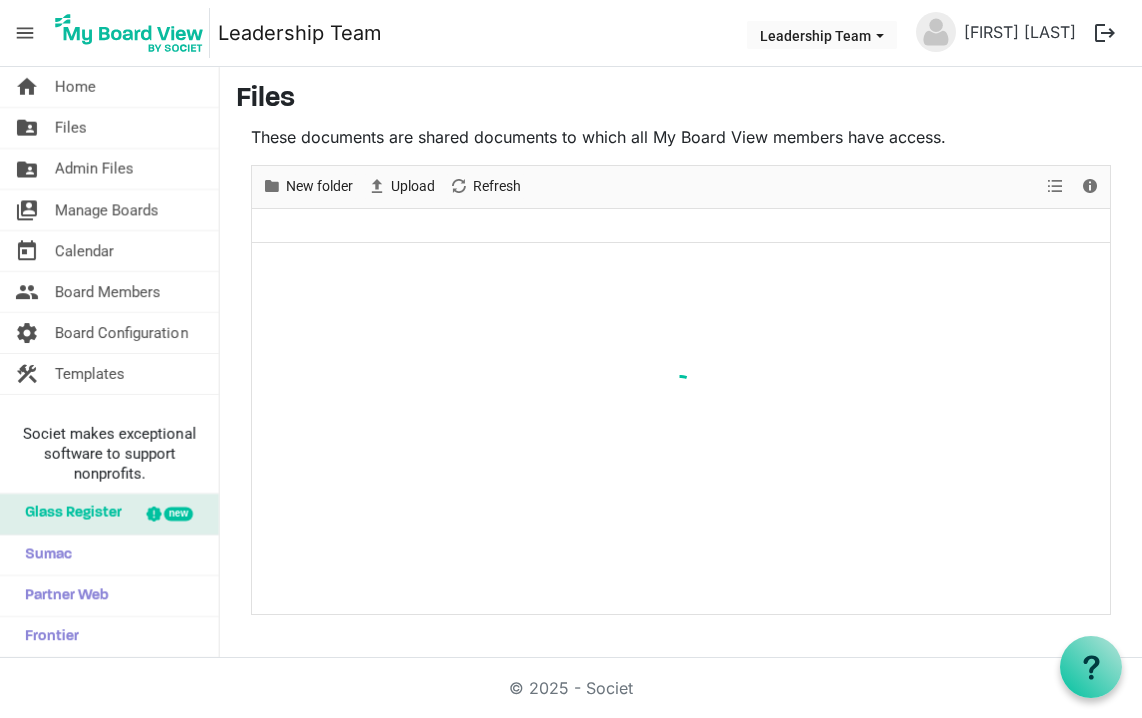 scroll, scrollTop: 0, scrollLeft: 0, axis: both 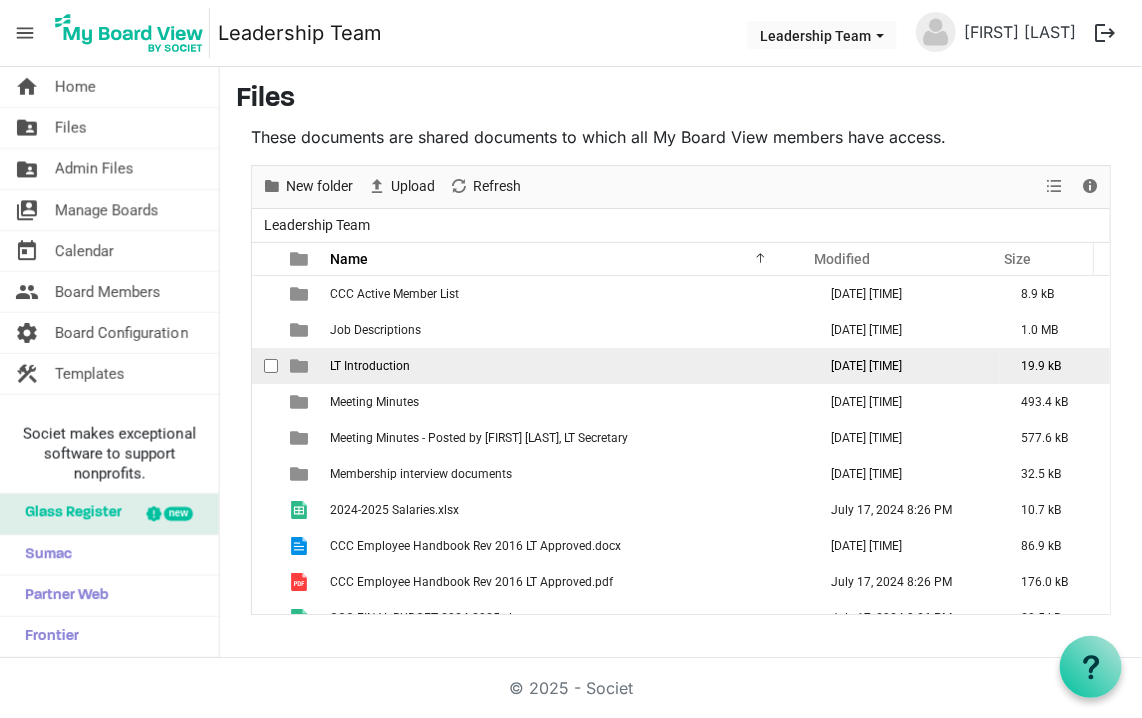 click on "LT Introduction" at bounding box center (370, 366) 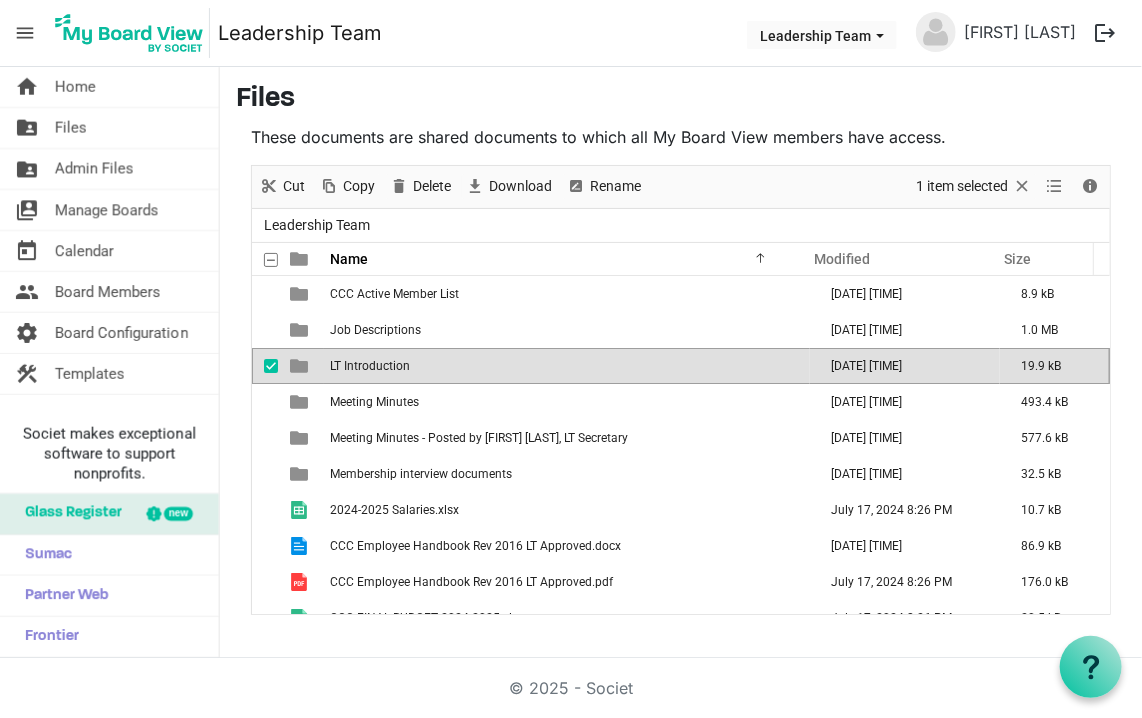 click on "LT Introduction" at bounding box center (370, 366) 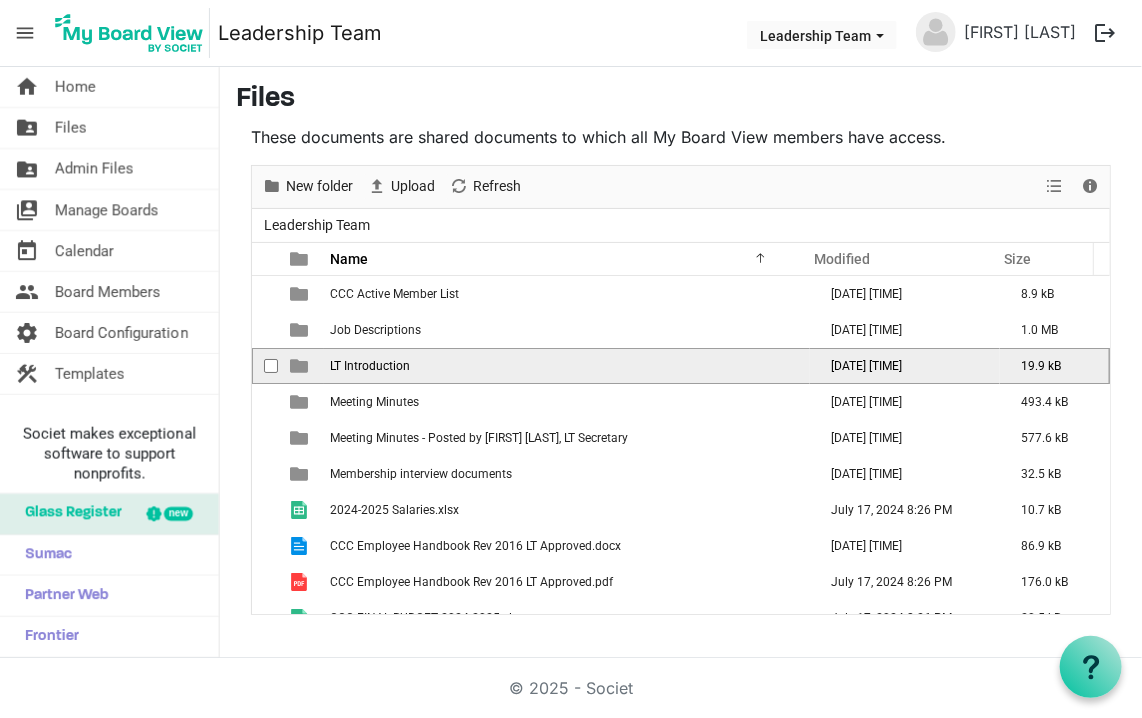 click on "LT Introduction" at bounding box center (370, 366) 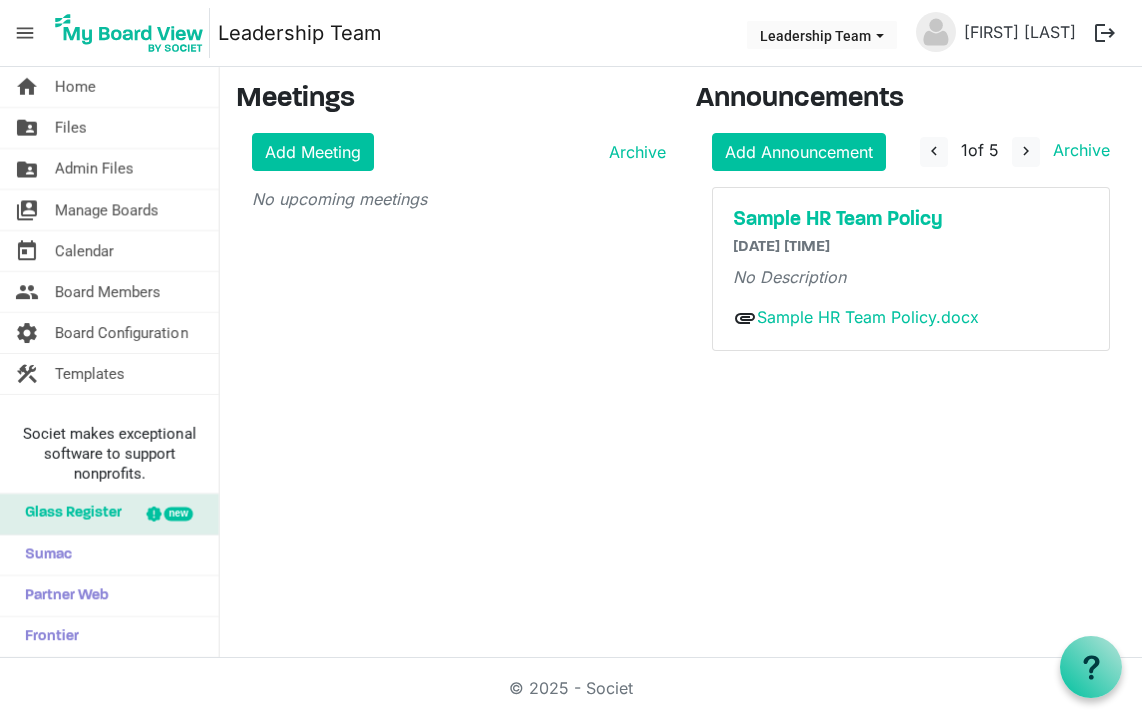 scroll, scrollTop: 0, scrollLeft: 0, axis: both 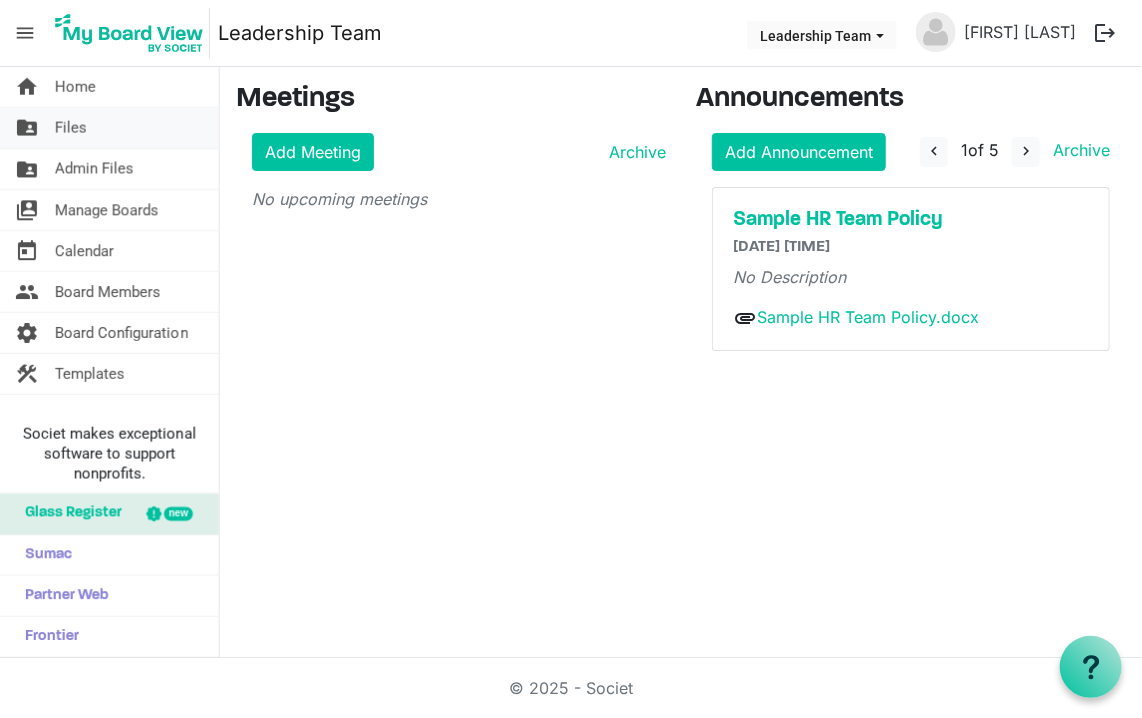 click on "Files" at bounding box center [71, 128] 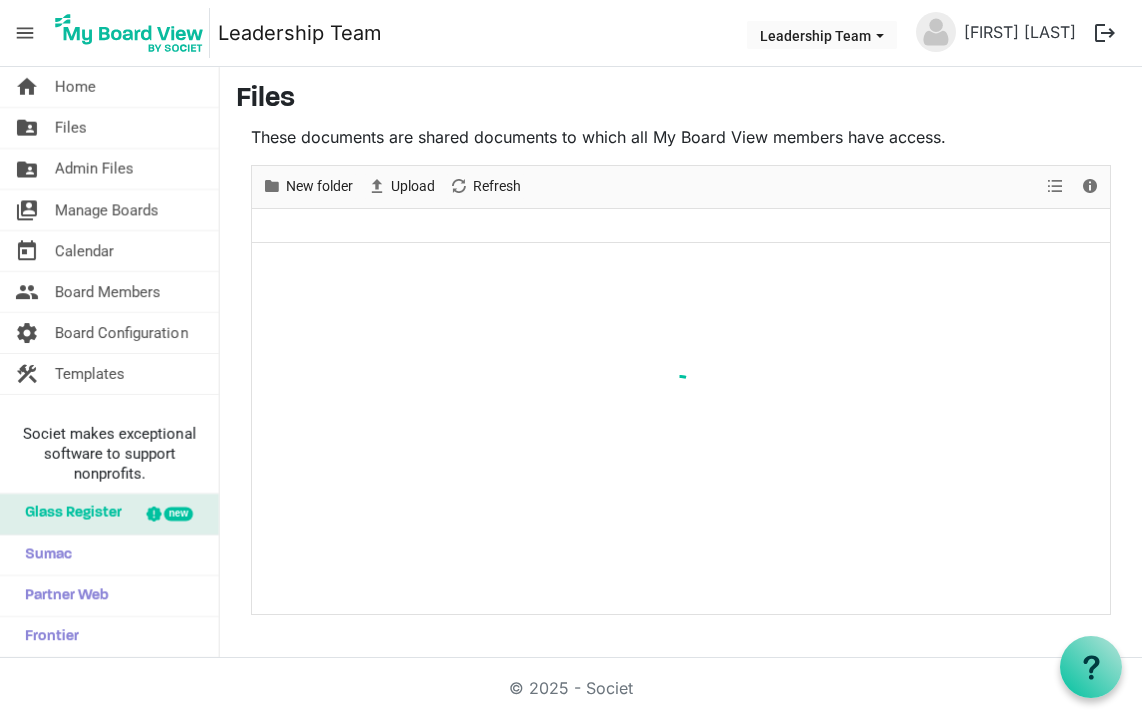 scroll, scrollTop: 0, scrollLeft: 0, axis: both 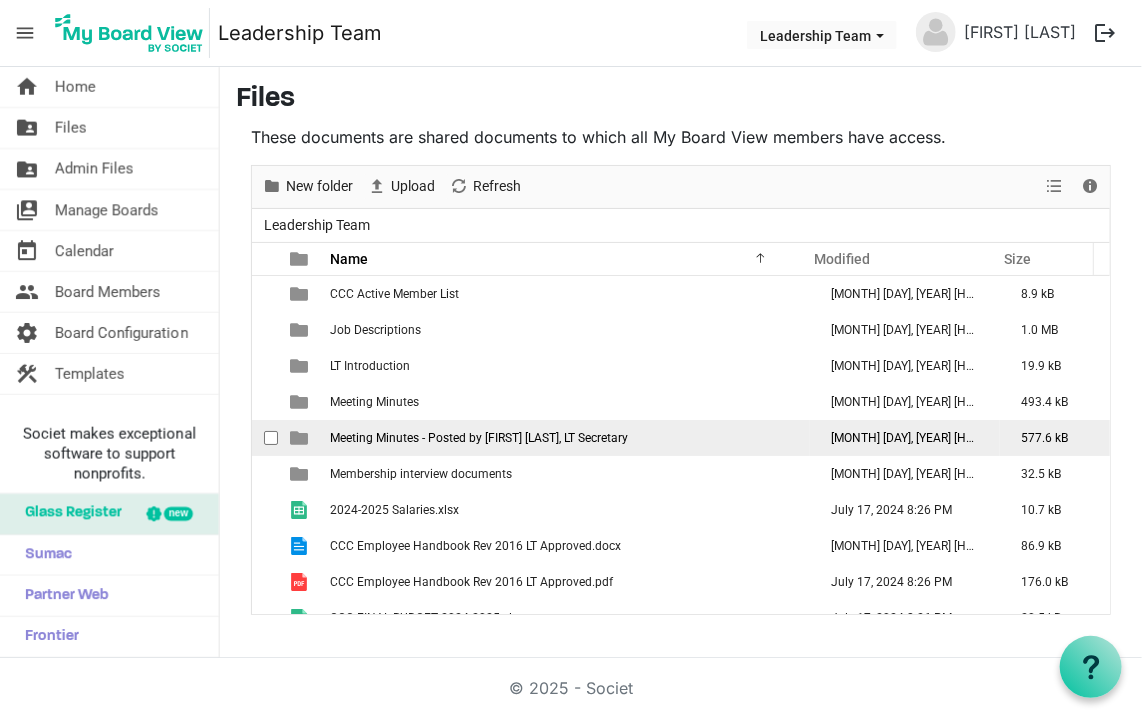 click on "Meeting Minutes - Posted by Patrice Titus, LT Secretary" at bounding box center (479, 438) 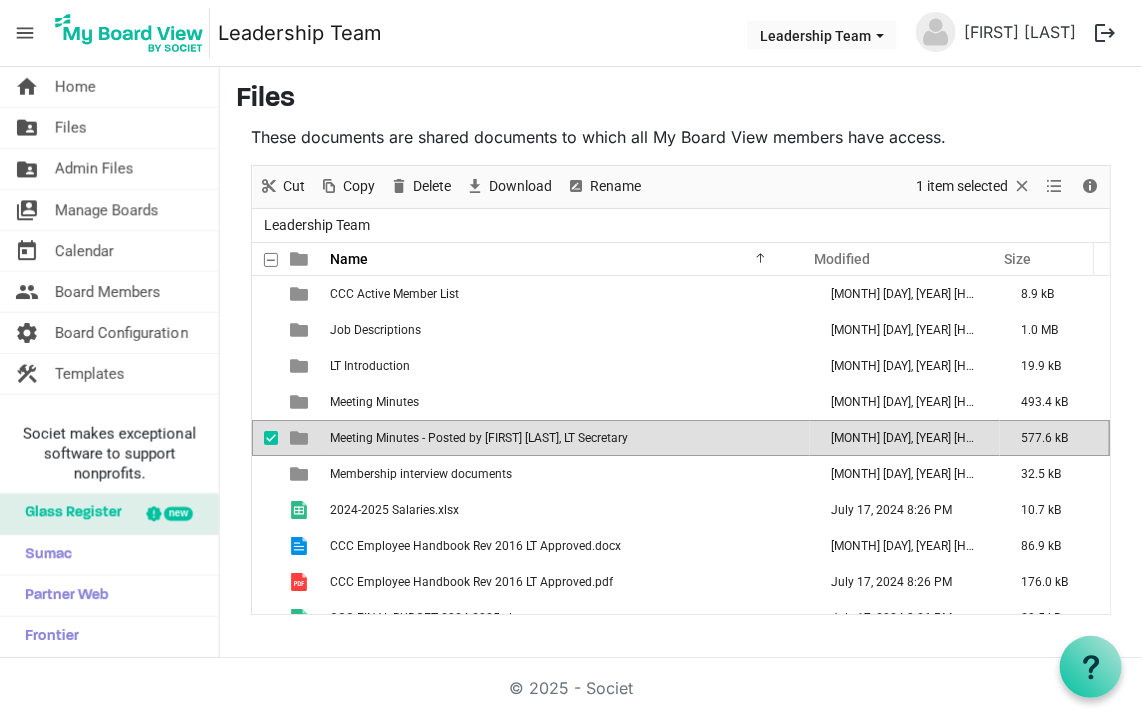click on "Meeting Minutes - Posted by Patrice Titus, LT Secretary" at bounding box center (479, 438) 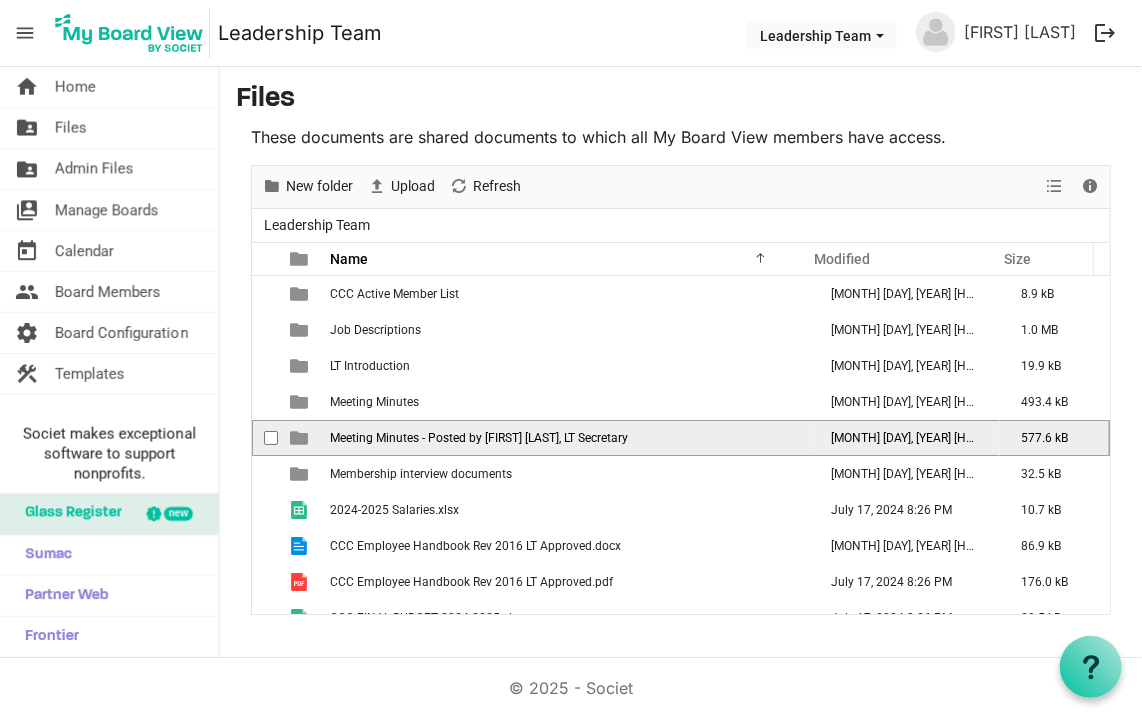 click on "Meeting Minutes - Posted by Patrice Titus, LT Secretary" at bounding box center (479, 438) 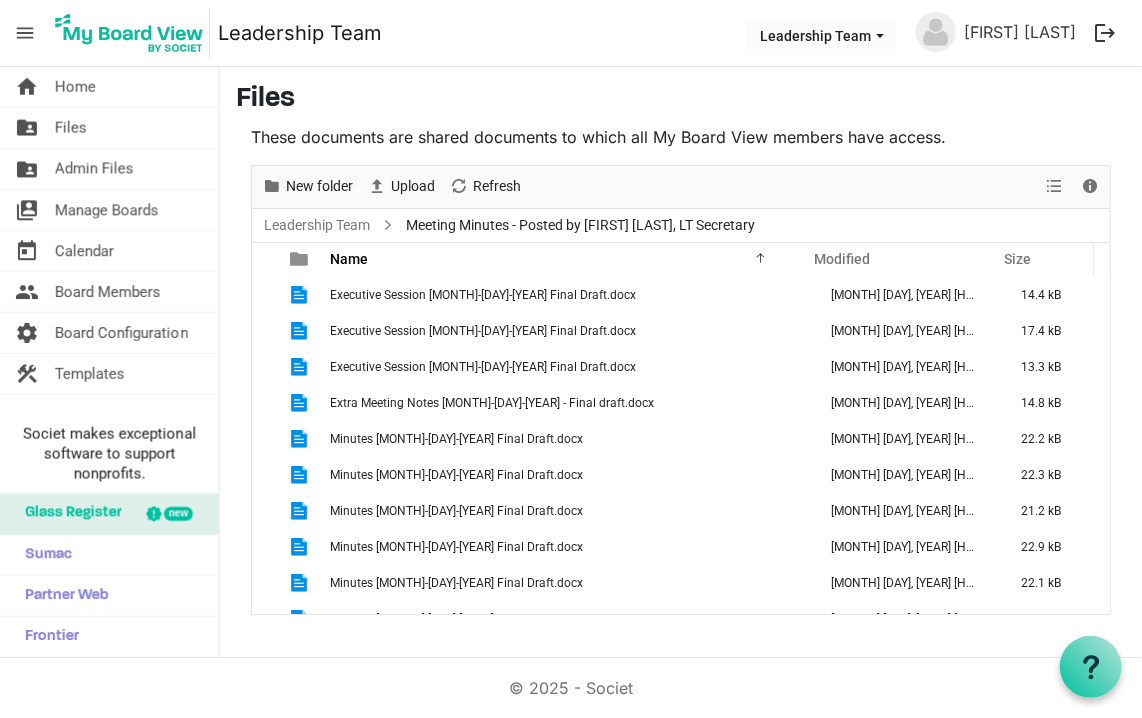 scroll, scrollTop: 777, scrollLeft: 0, axis: vertical 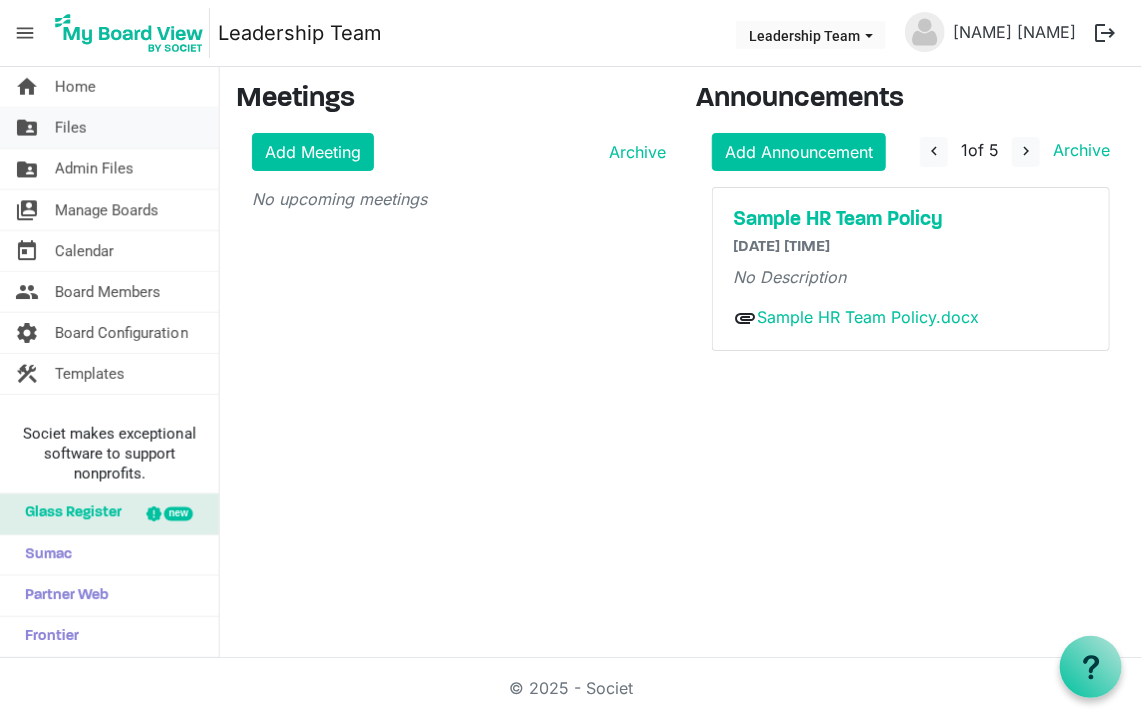 click on "Files" at bounding box center (71, 128) 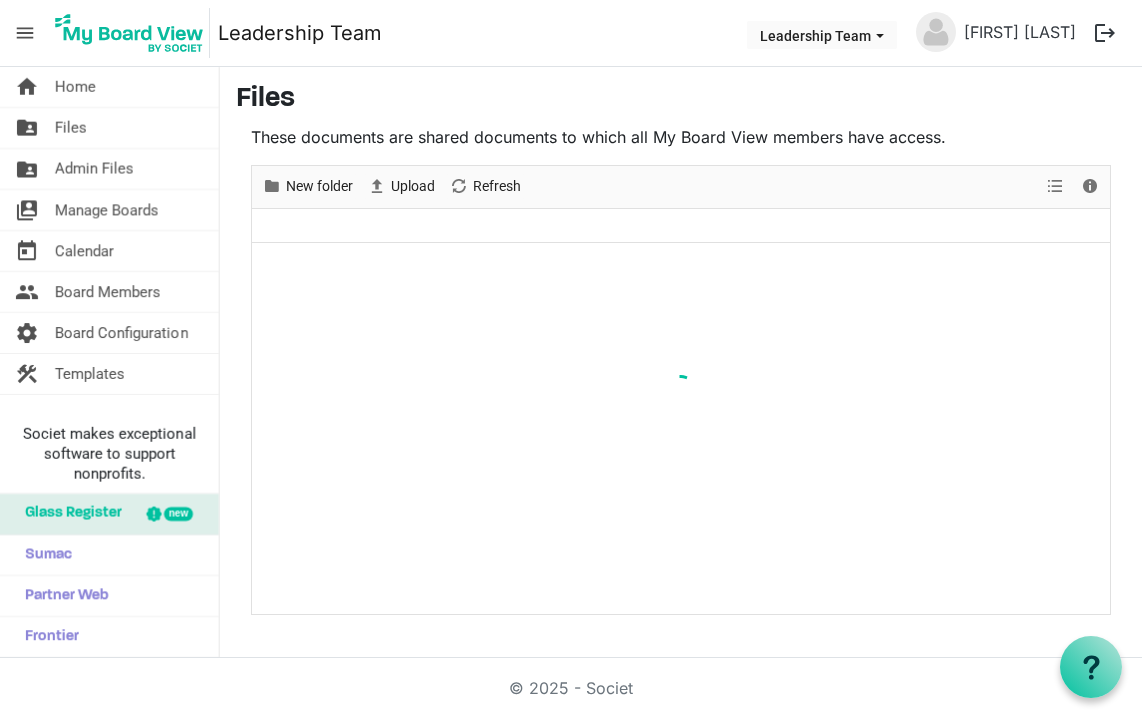 scroll, scrollTop: 0, scrollLeft: 0, axis: both 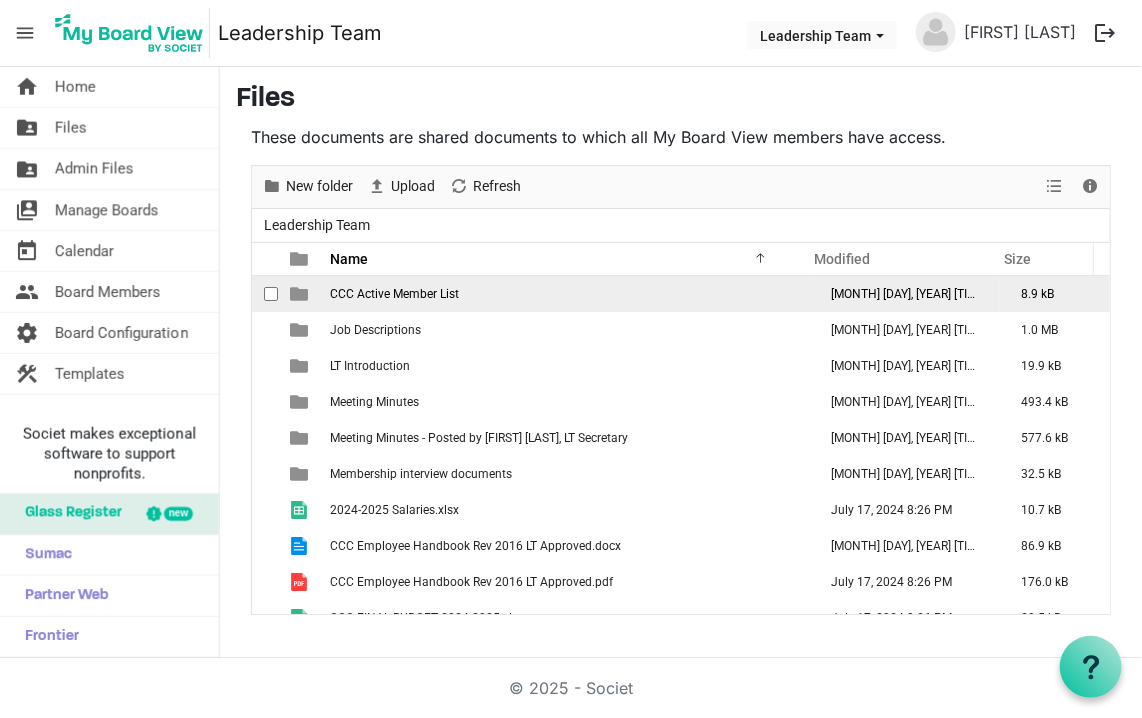 click on "CCC Active Member List" at bounding box center (567, 294) 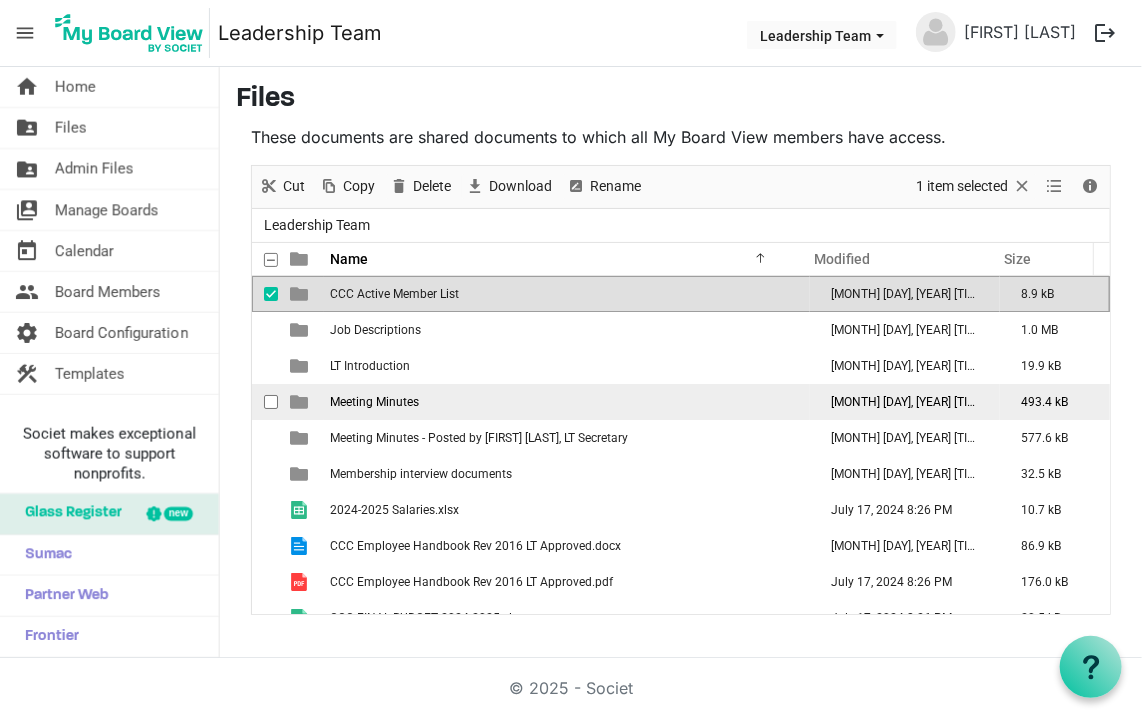 click on "Meeting Minutes" at bounding box center (374, 402) 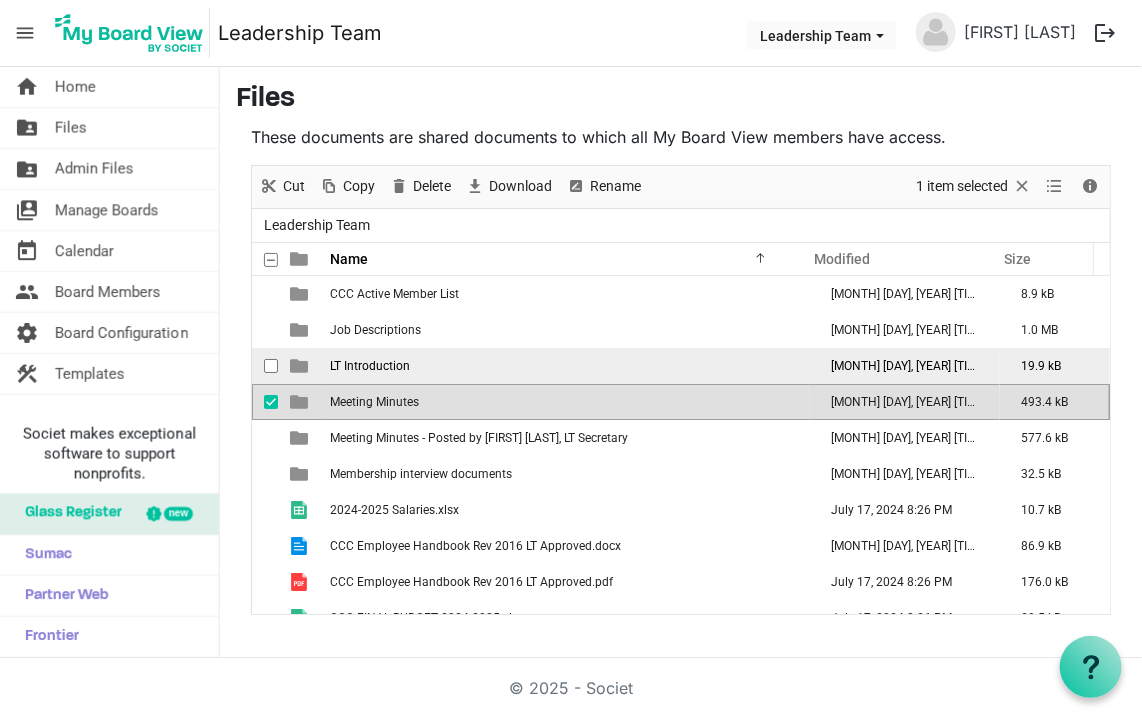 click on "LT Introduction" at bounding box center [567, 366] 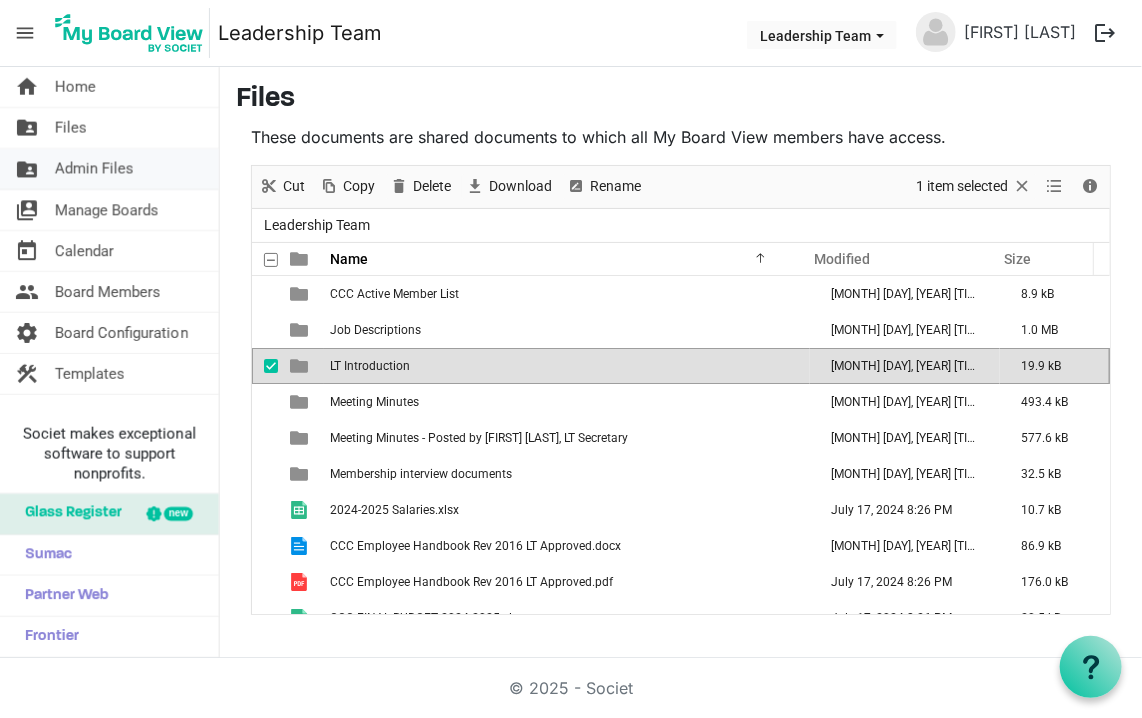click on "Admin Files" at bounding box center [94, 169] 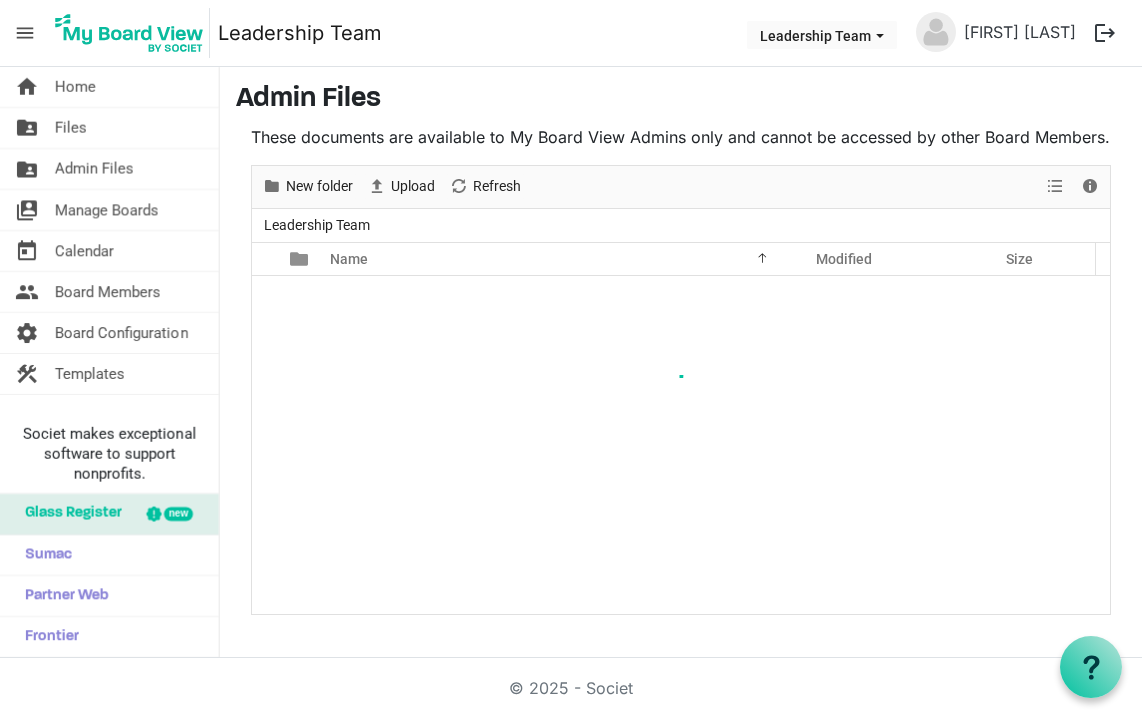 scroll, scrollTop: 0, scrollLeft: 0, axis: both 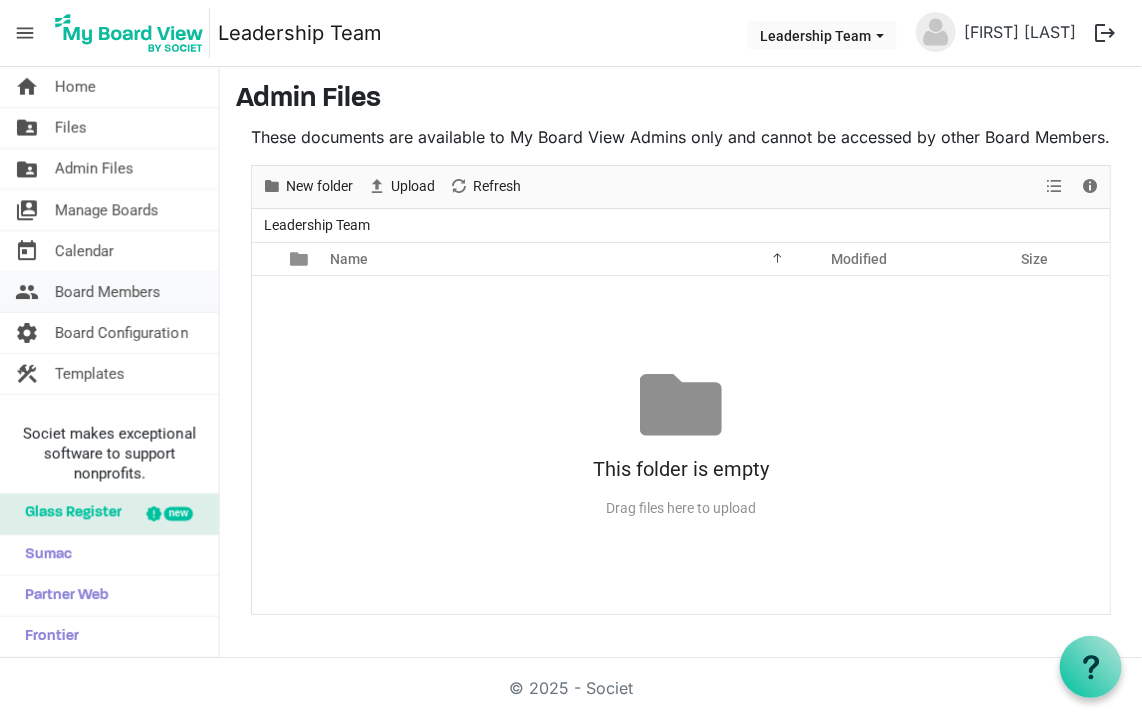 click on "Board Members" at bounding box center (108, 292) 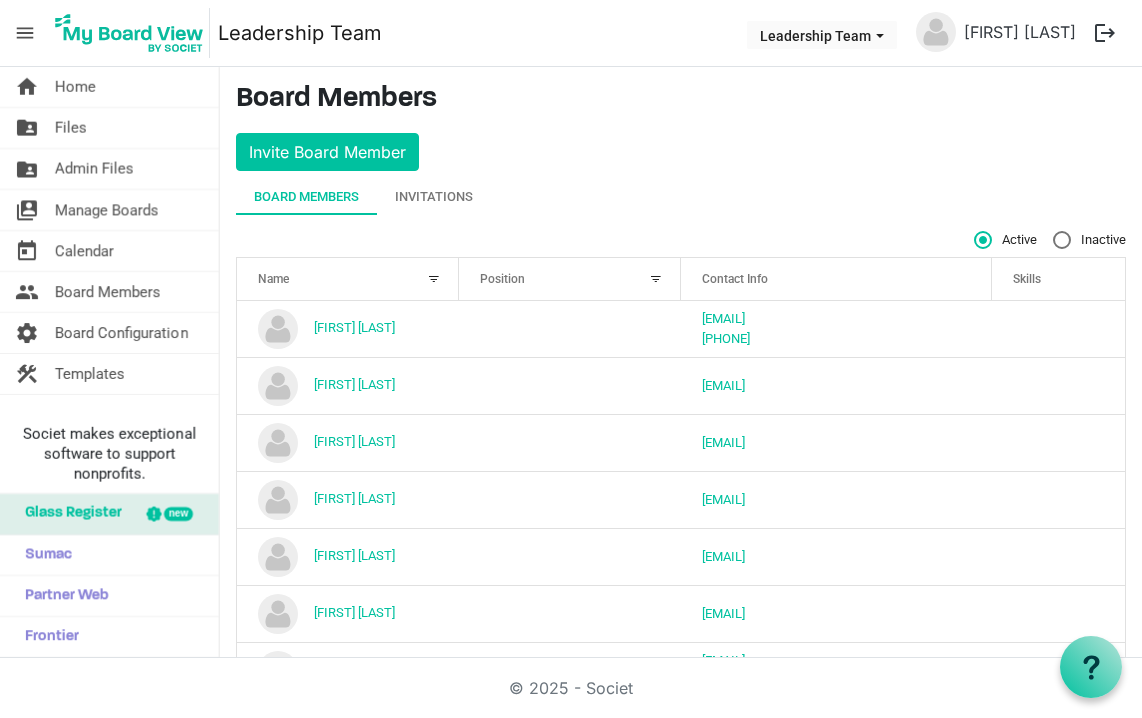 scroll, scrollTop: 0, scrollLeft: 0, axis: both 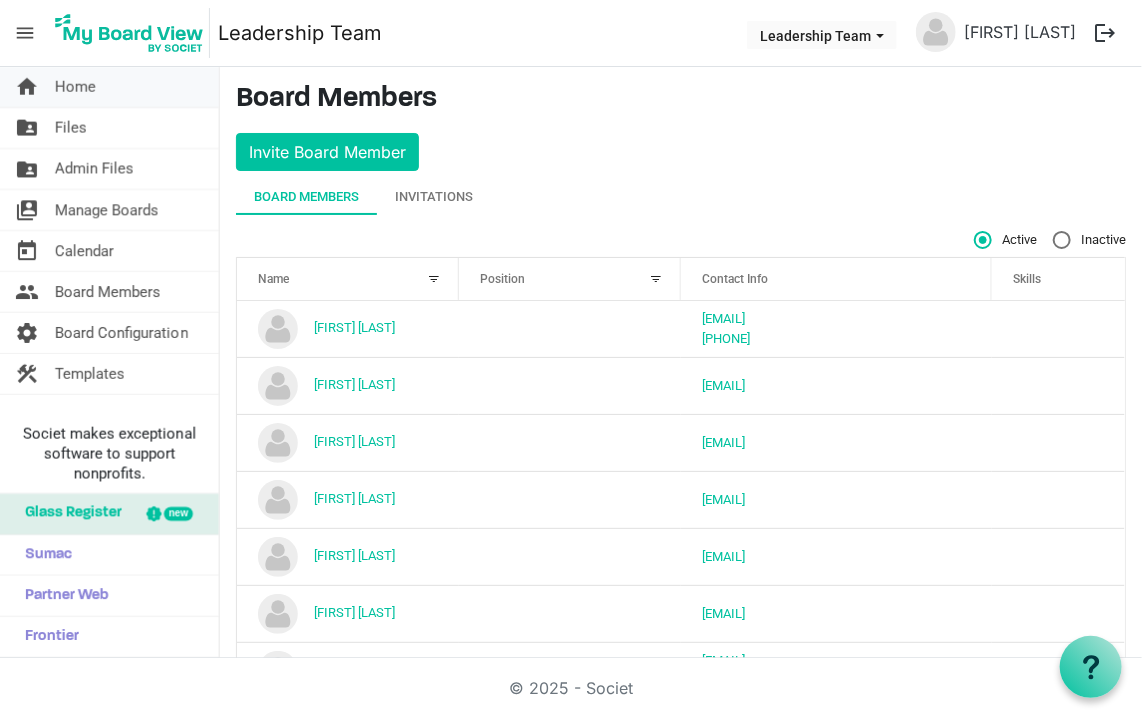 click on "home
Home" at bounding box center (109, 87) 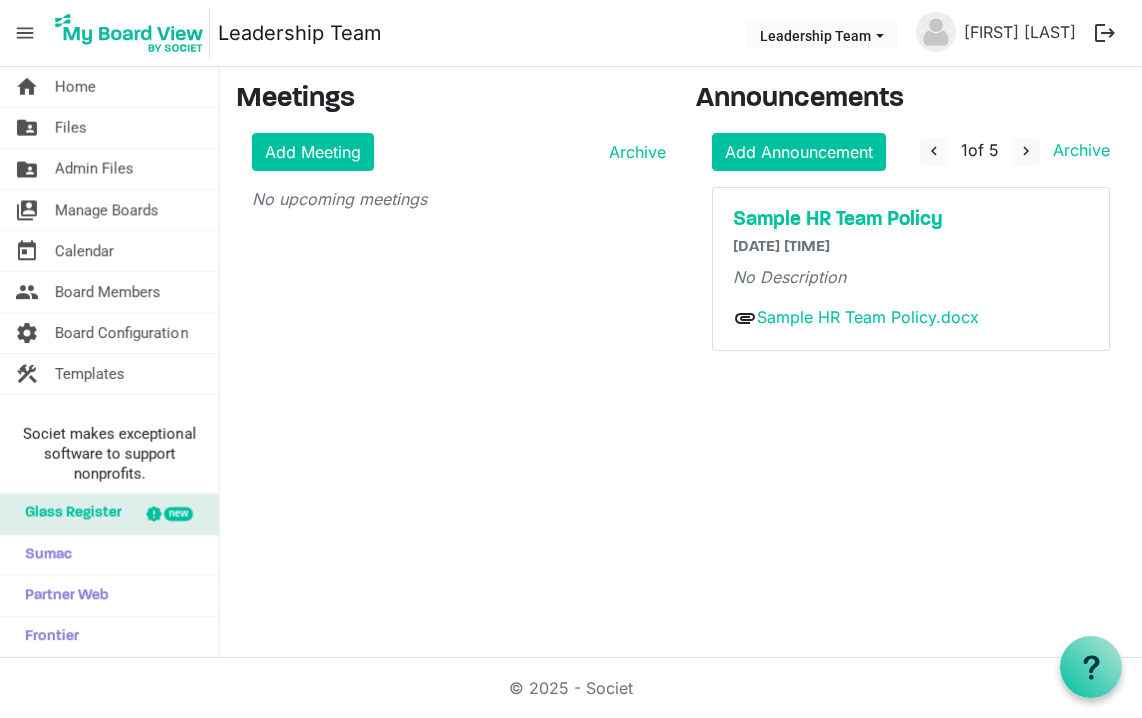 scroll, scrollTop: 0, scrollLeft: 0, axis: both 